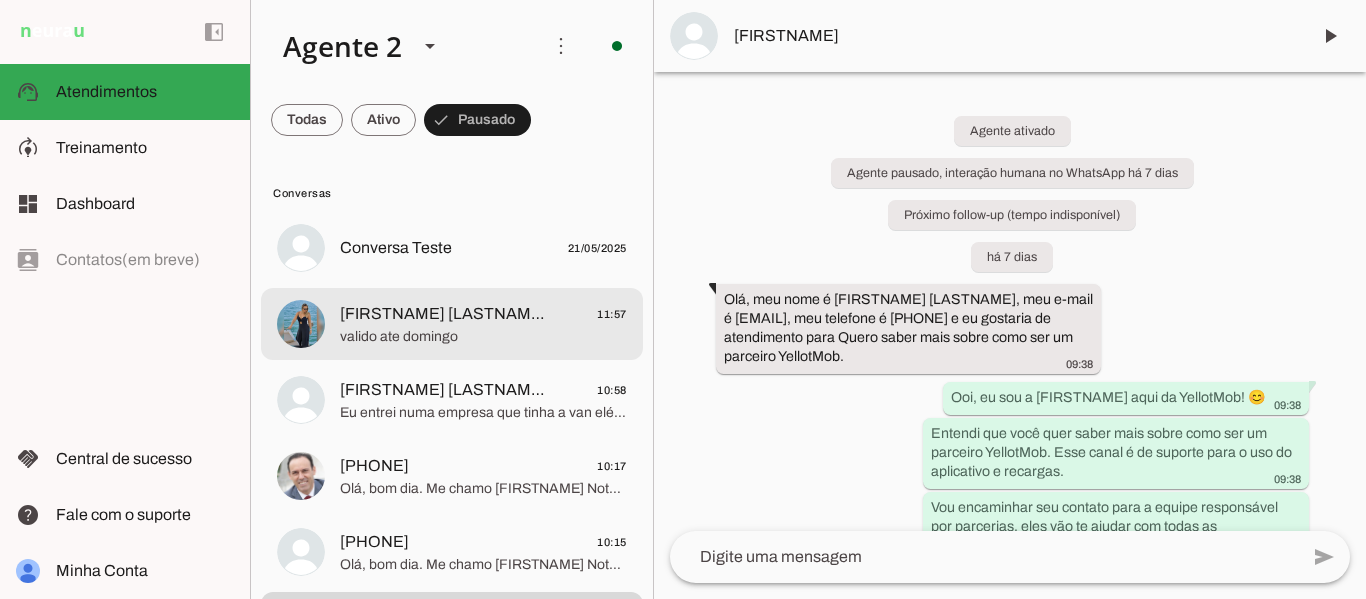 scroll, scrollTop: 0, scrollLeft: 0, axis: both 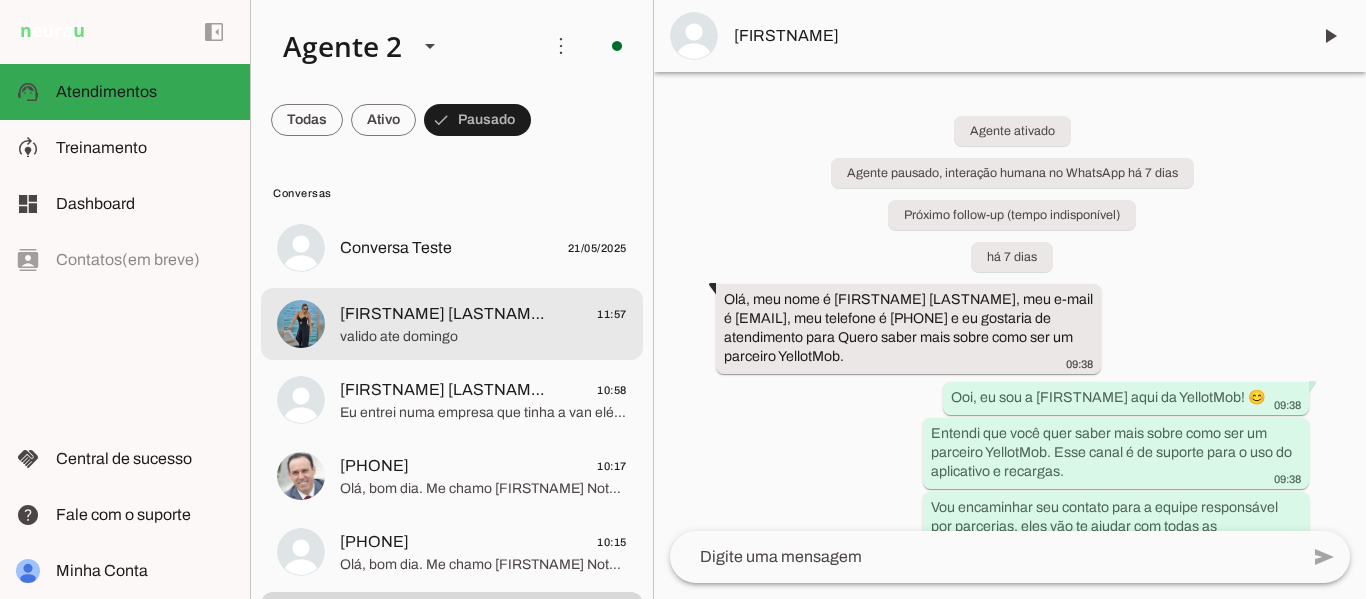 click on "[FIRSTNAME] [LASTNAME]" 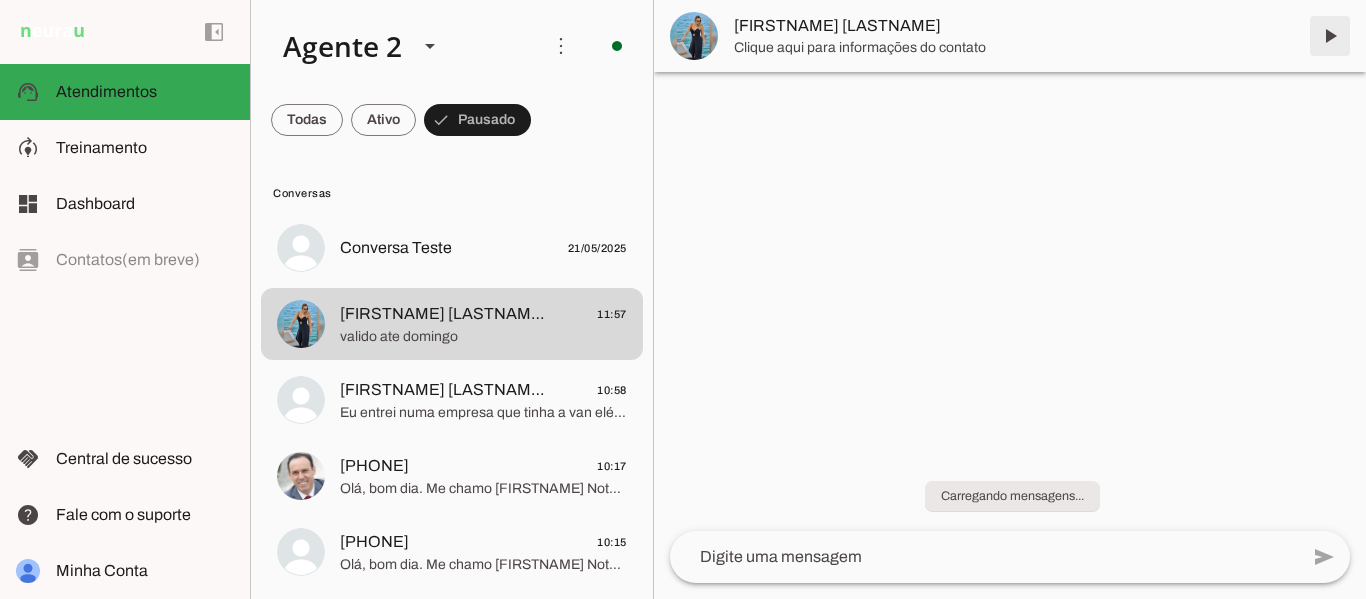 click at bounding box center (1330, 36) 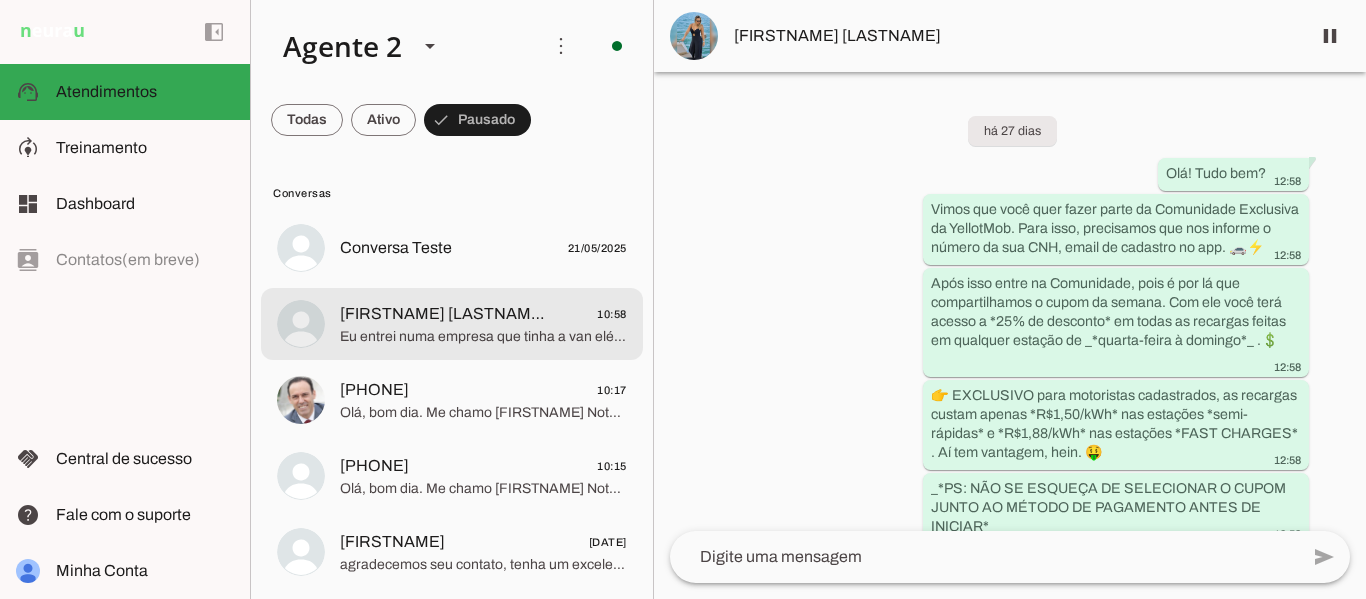 click on "[FIRSTNAME] [LASTNAME]" 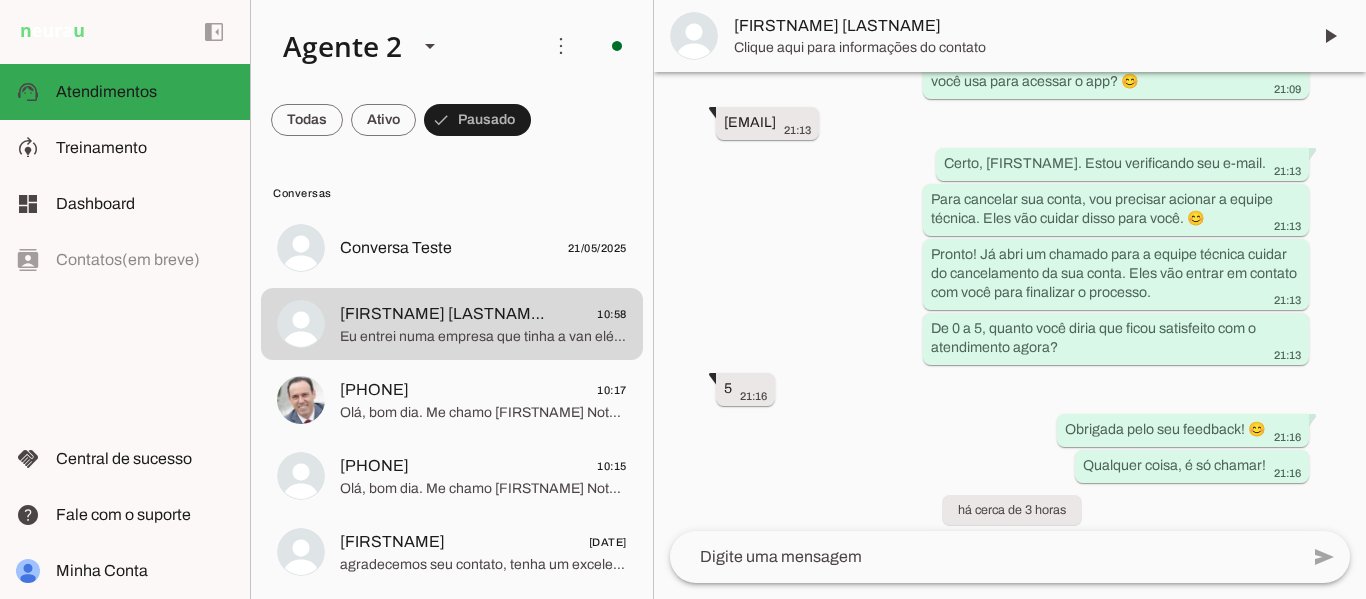 scroll, scrollTop: 1008, scrollLeft: 0, axis: vertical 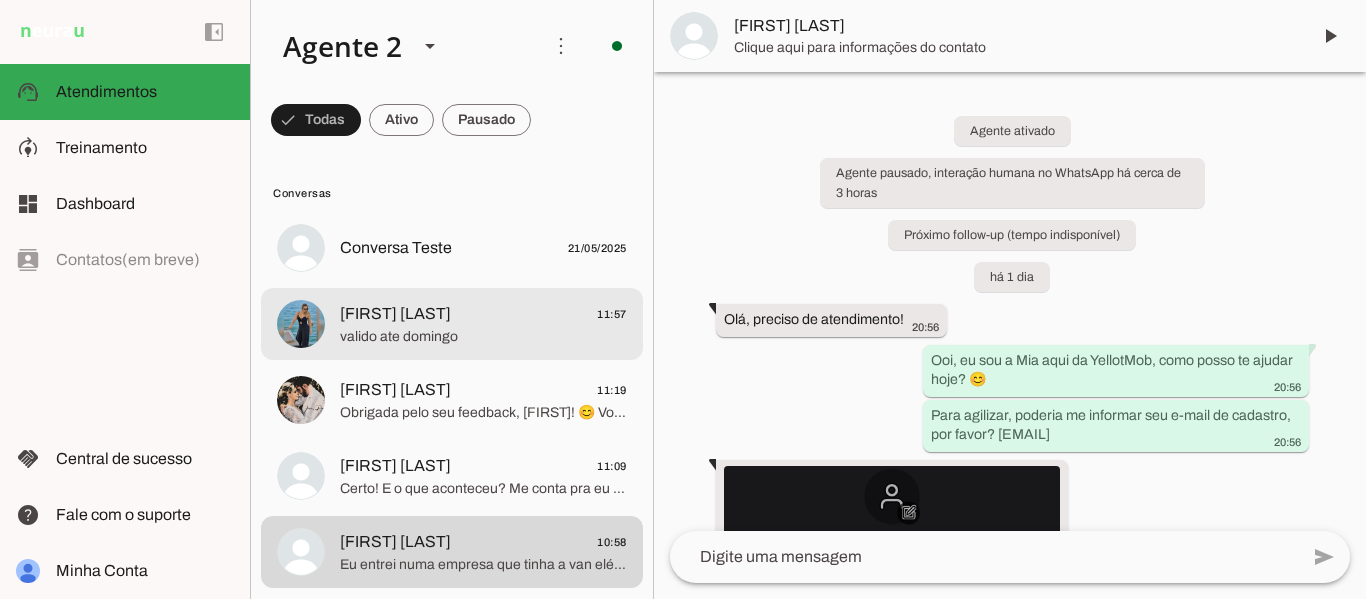 click on "valido ate domingo" 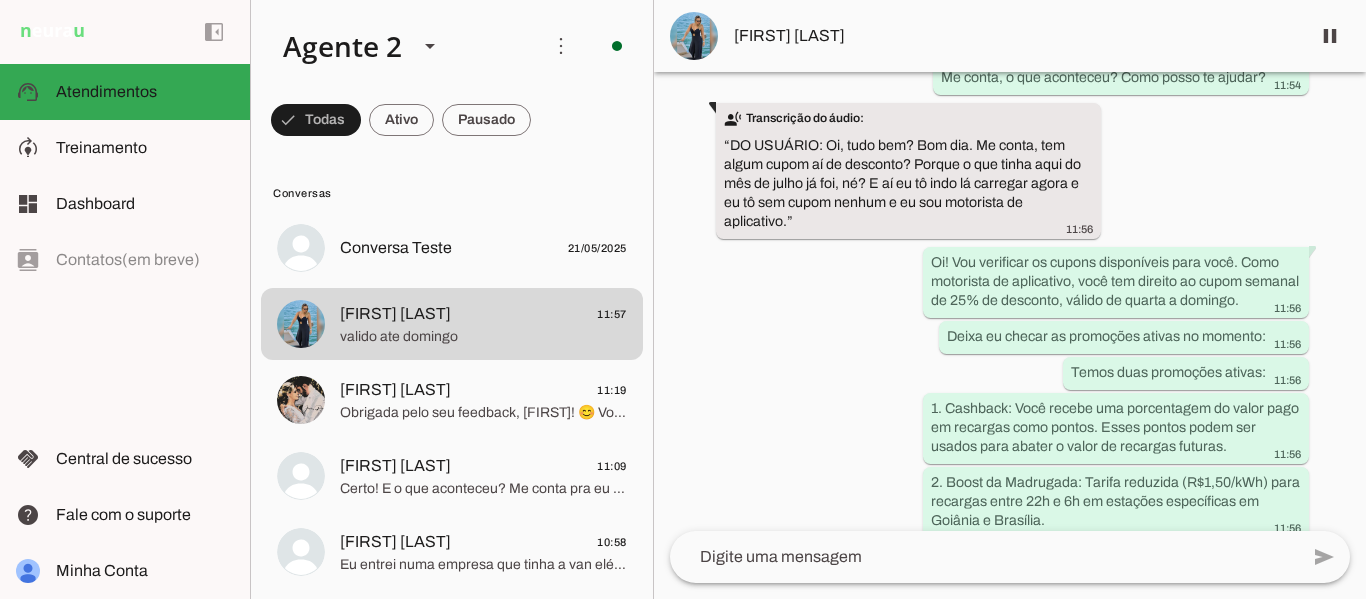 scroll, scrollTop: 3449, scrollLeft: 0, axis: vertical 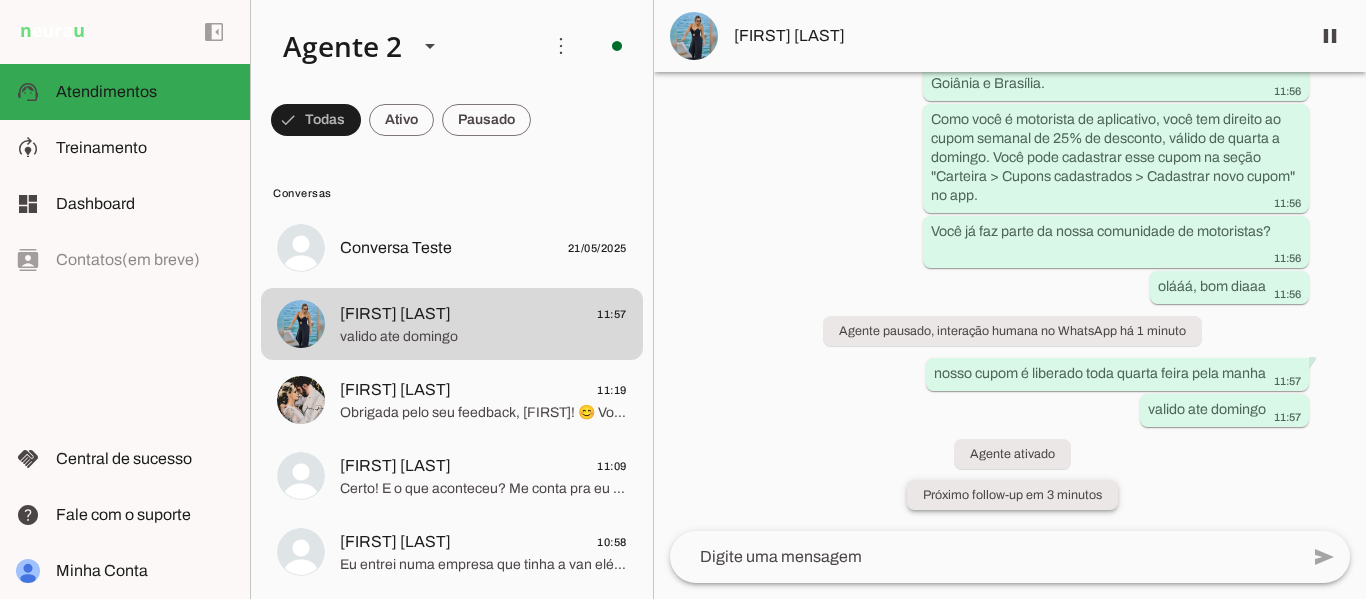 click on "Próximo follow-up em 3 minutos" 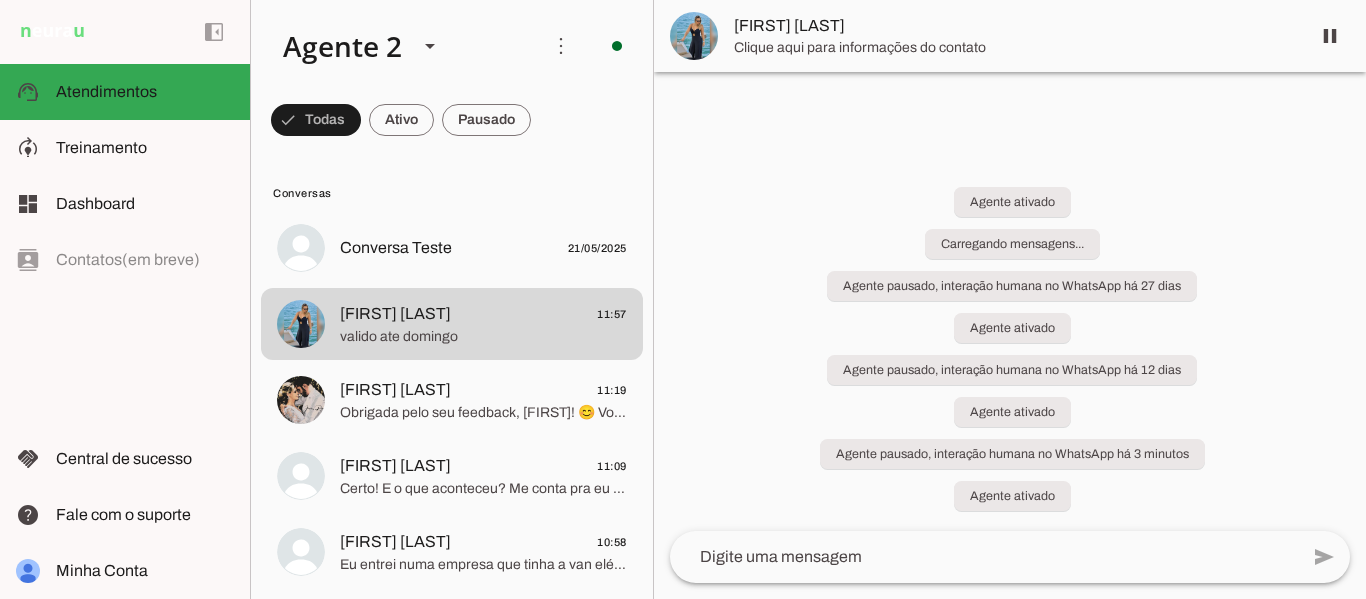 scroll, scrollTop: 0, scrollLeft: 0, axis: both 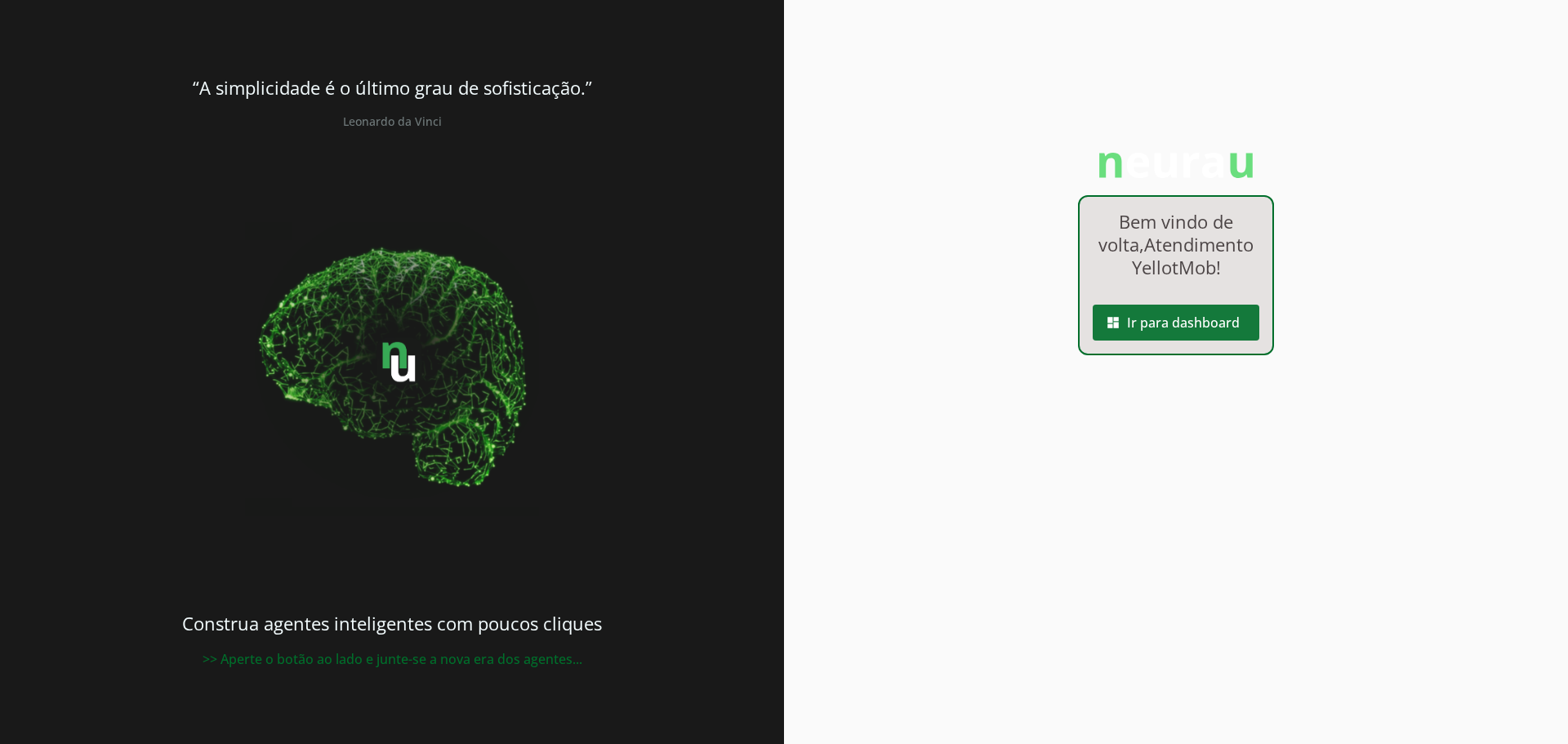 click at bounding box center [1176, 323] 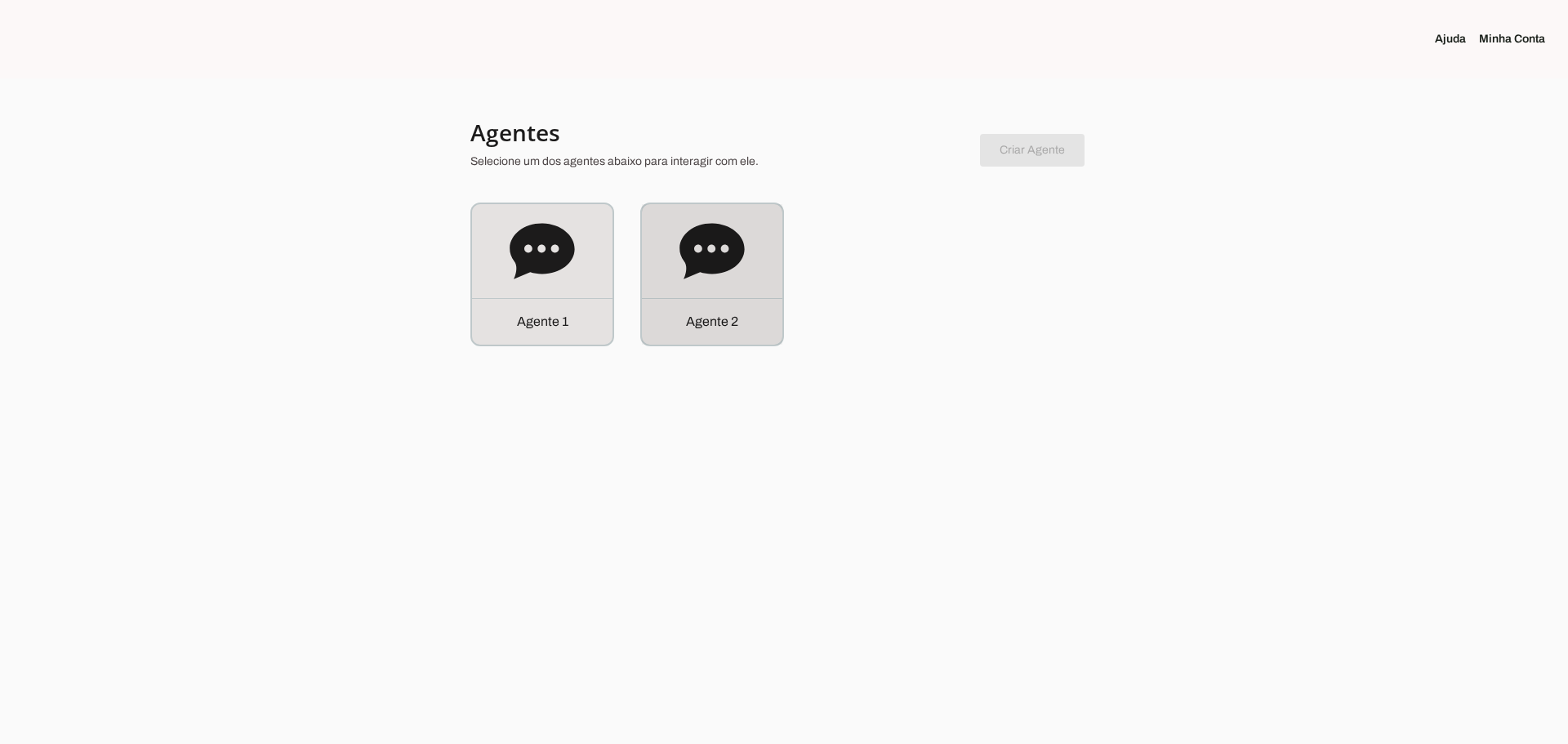 click 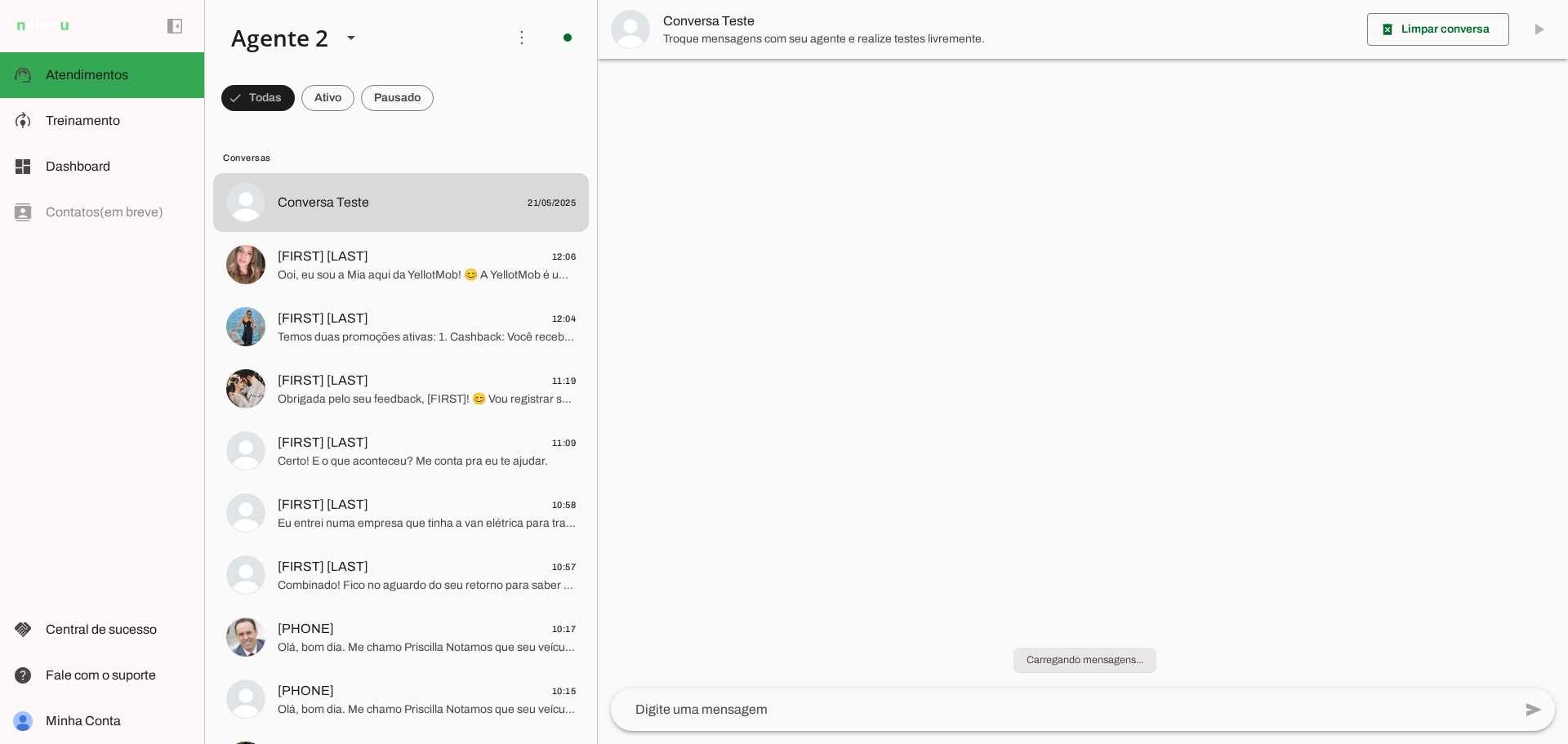 scroll, scrollTop: 0, scrollLeft: 0, axis: both 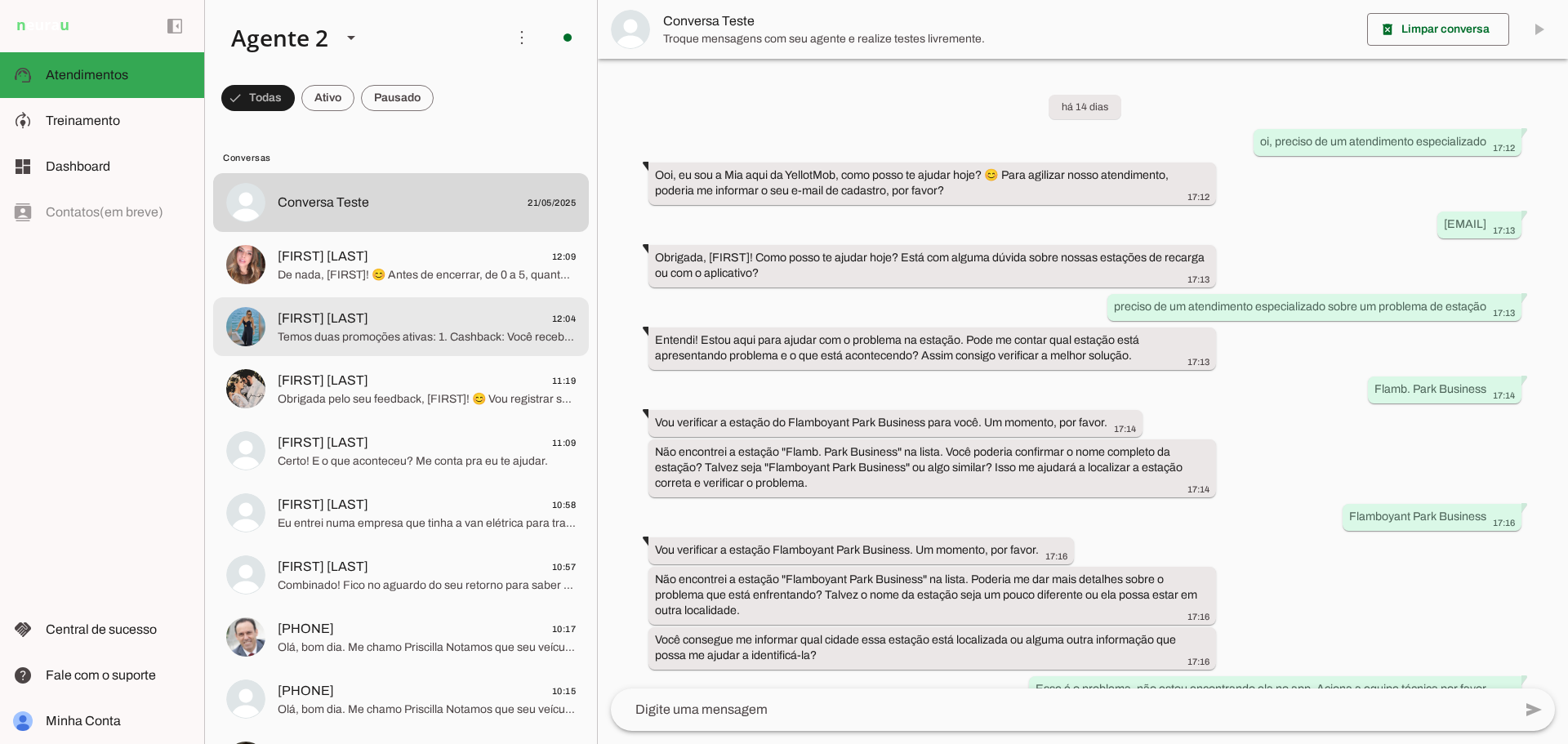 click on "Temos duas promoções ativas:
1. Cashback: Você recebe uma porcentagem do valor pago em recargas como pontos. Esses pontos podem ser usados para abater o valor de recargas futuras.
2. 2. Boost da Madrugada: Tarifa reduzida (R$1,50/kWh) para recargas entre 22h e 6h em estações específicas em Goiânia e Brasília." 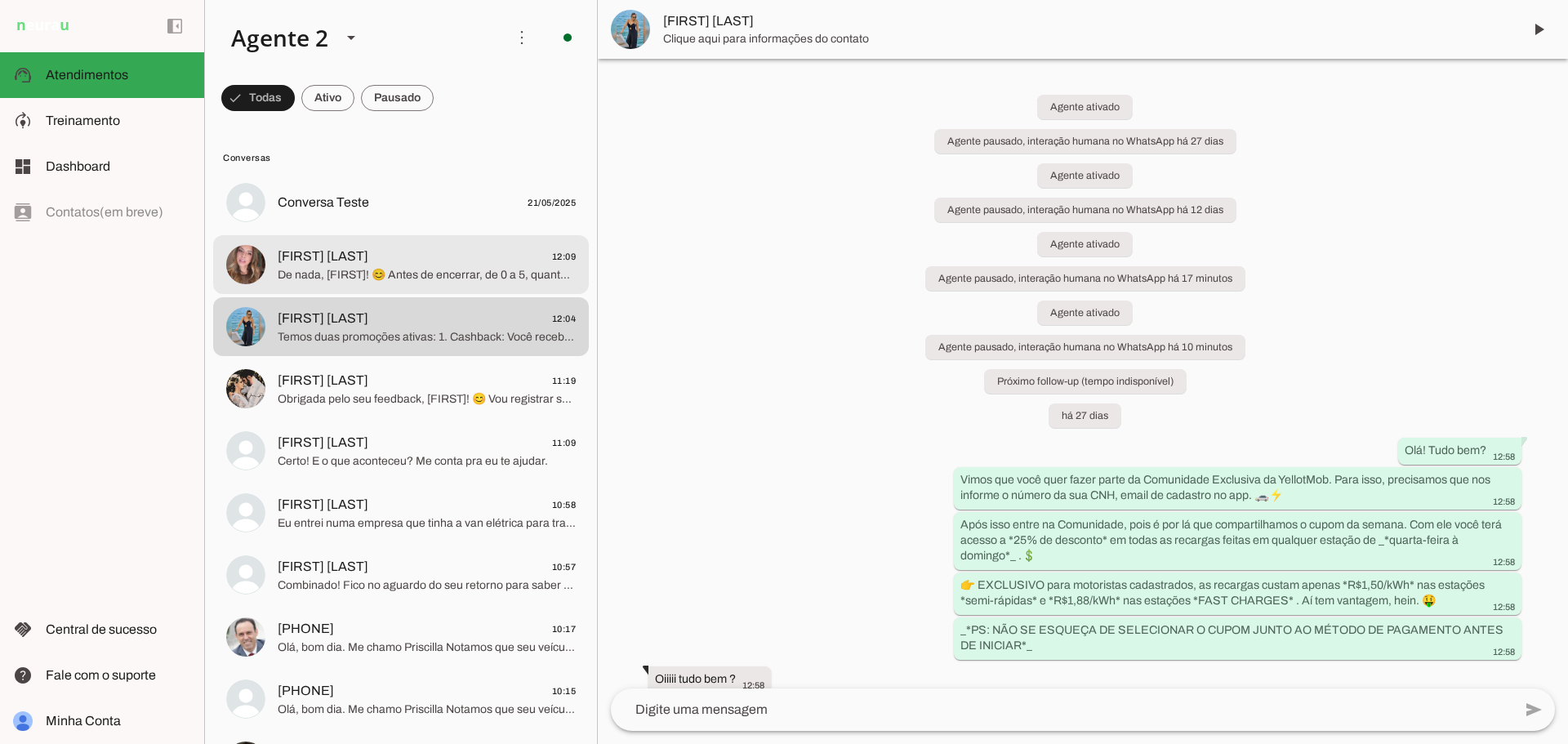 click on "De nada, Fabiana! 😊
Antes de encerrar, de 0 a 5, quanto você diria que ficou satisfeita com o atendimento agora?" 